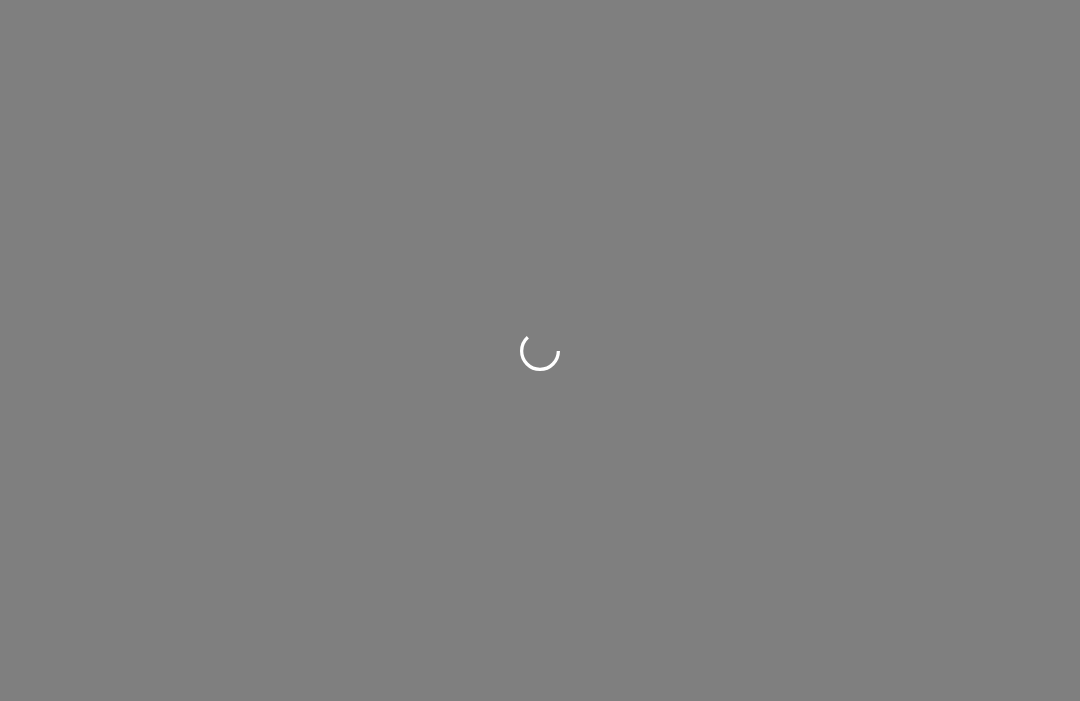 scroll, scrollTop: 0, scrollLeft: 0, axis: both 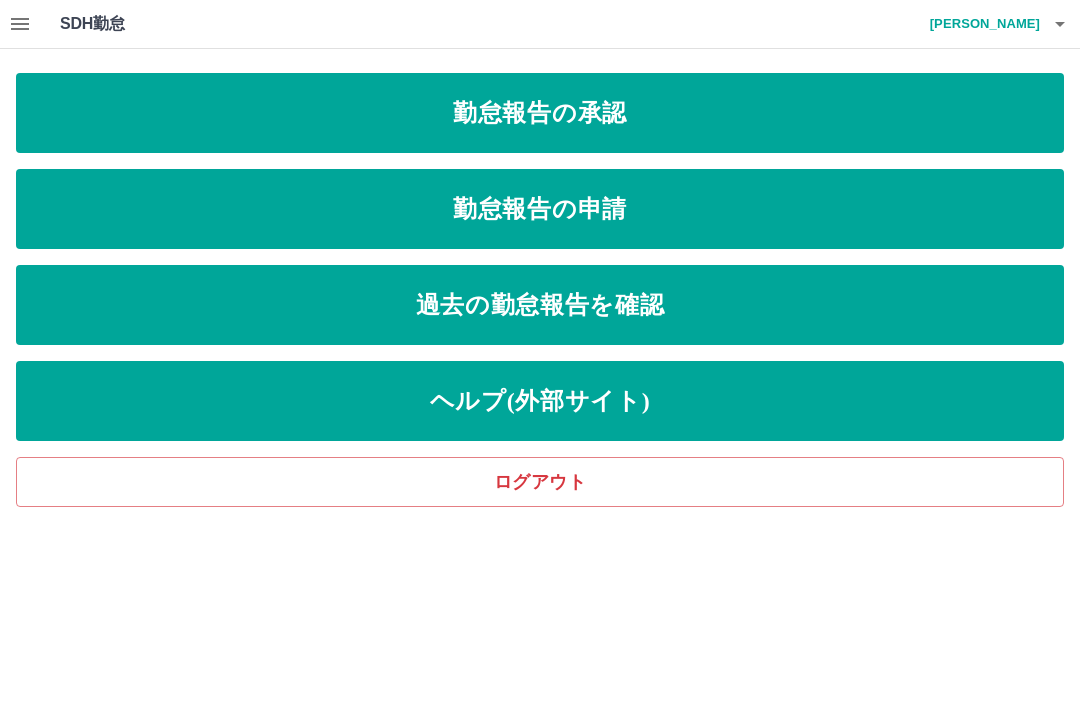 click on "勤怠報告の承認" at bounding box center [540, 113] 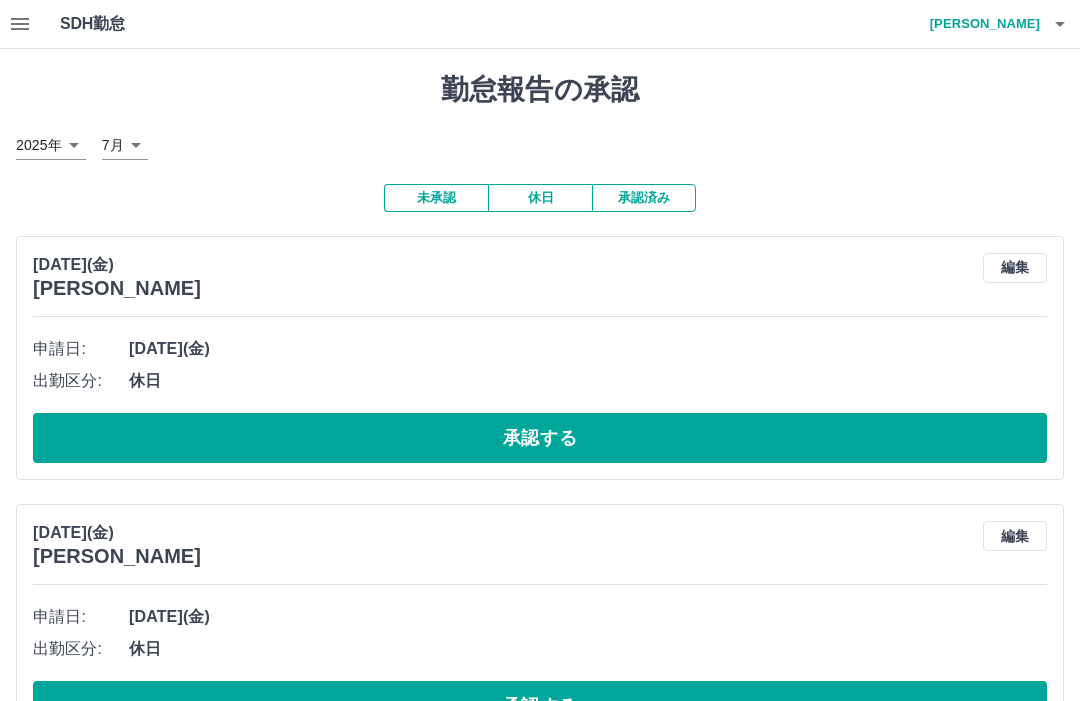 click on "承認する" at bounding box center (540, 438) 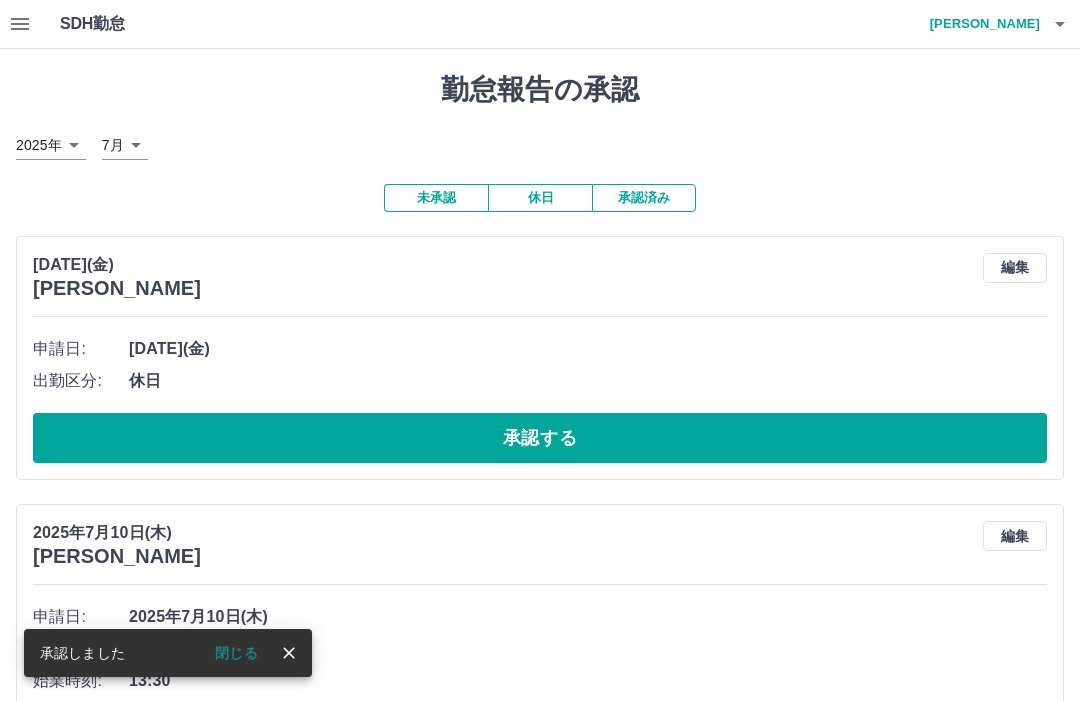 click on "承認する" at bounding box center [540, 438] 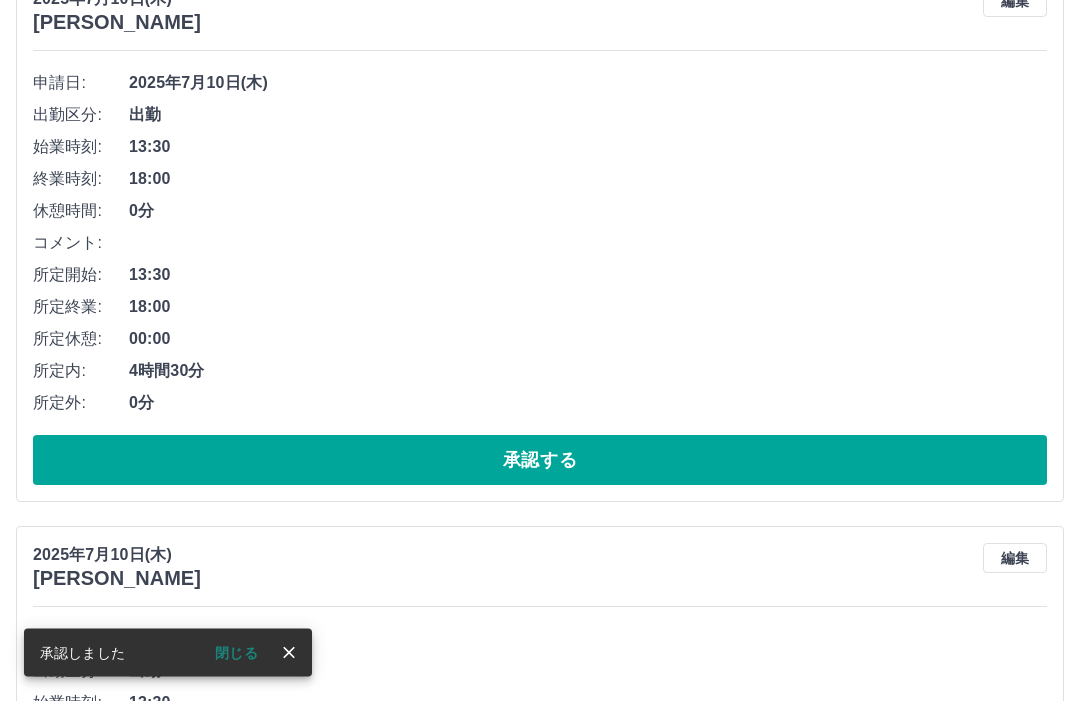 scroll, scrollTop: 266, scrollLeft: 0, axis: vertical 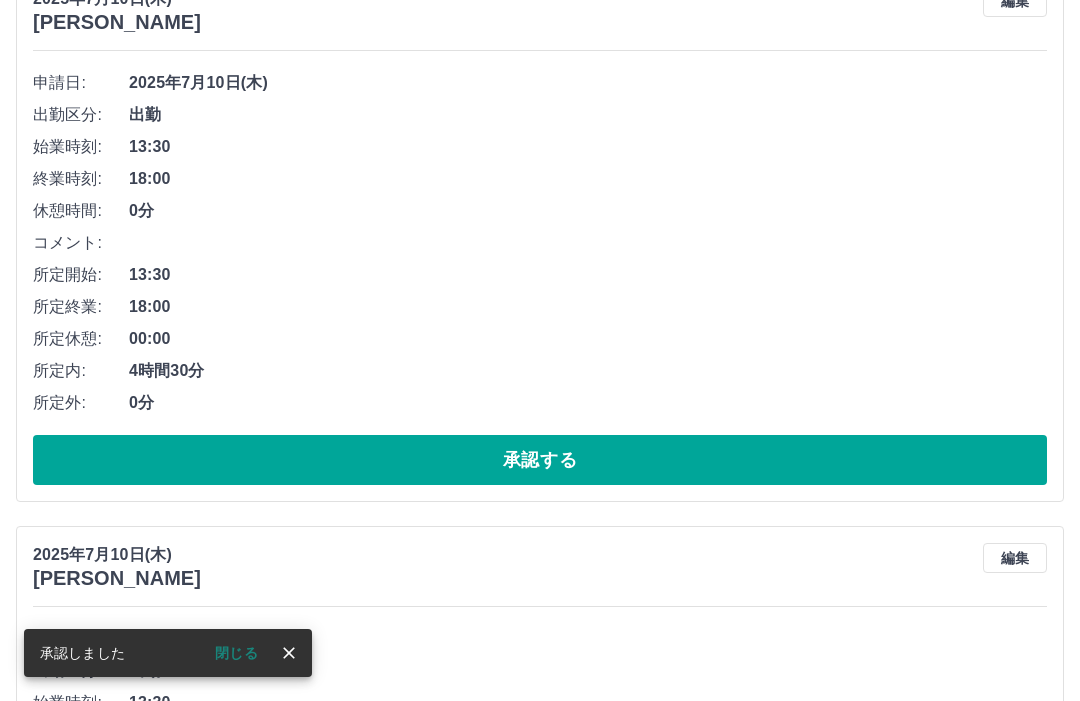 click on "承認する" at bounding box center [540, 460] 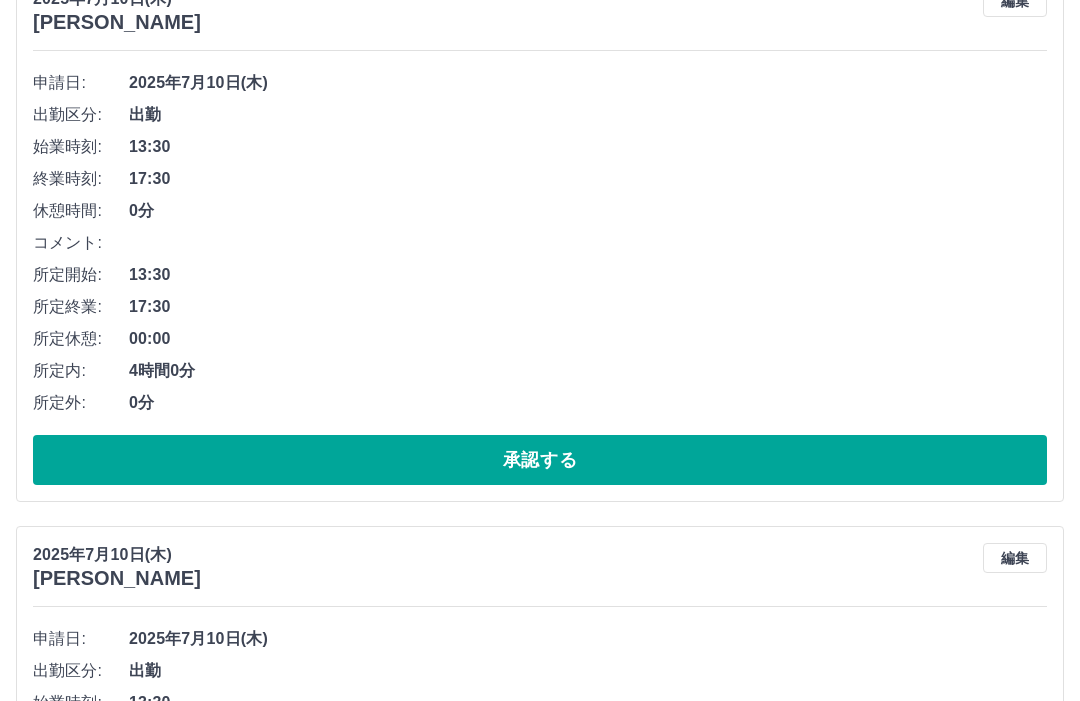 click on "承認する" at bounding box center [540, 460] 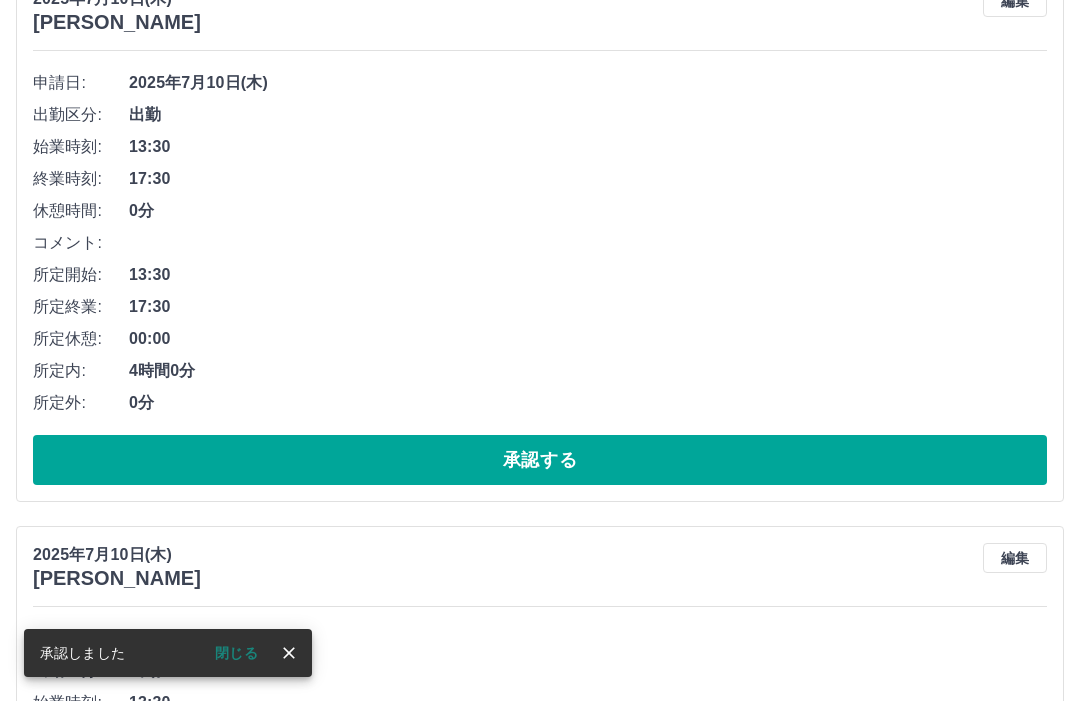 click on "承認する" at bounding box center (540, 460) 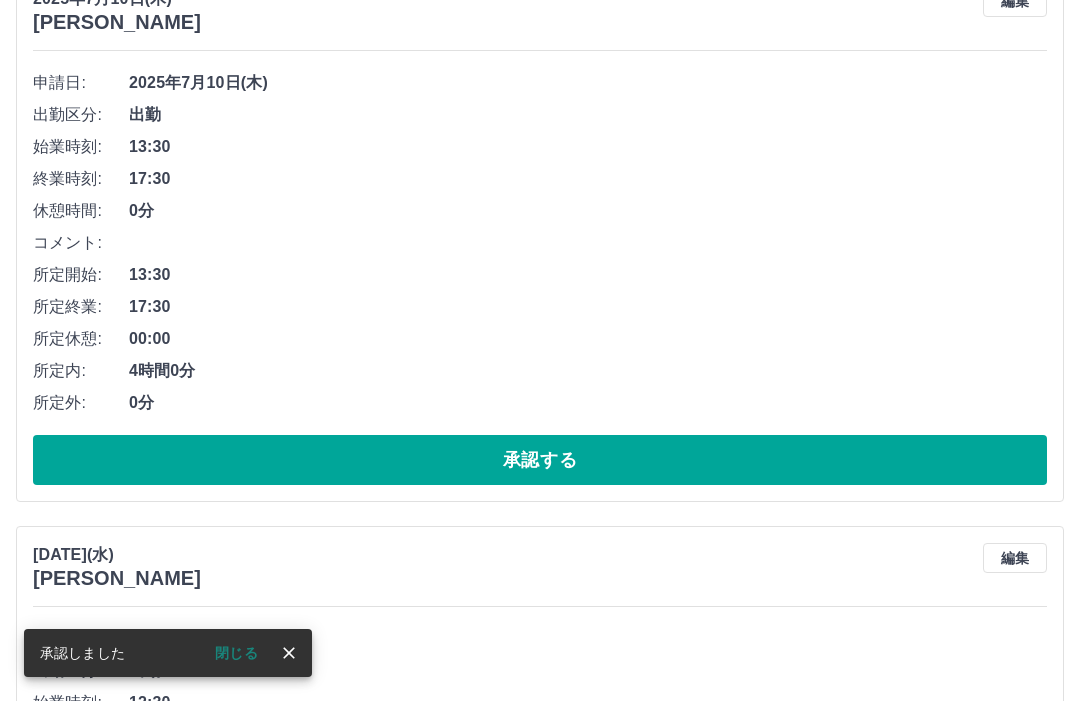 click on "承認する" at bounding box center (540, 460) 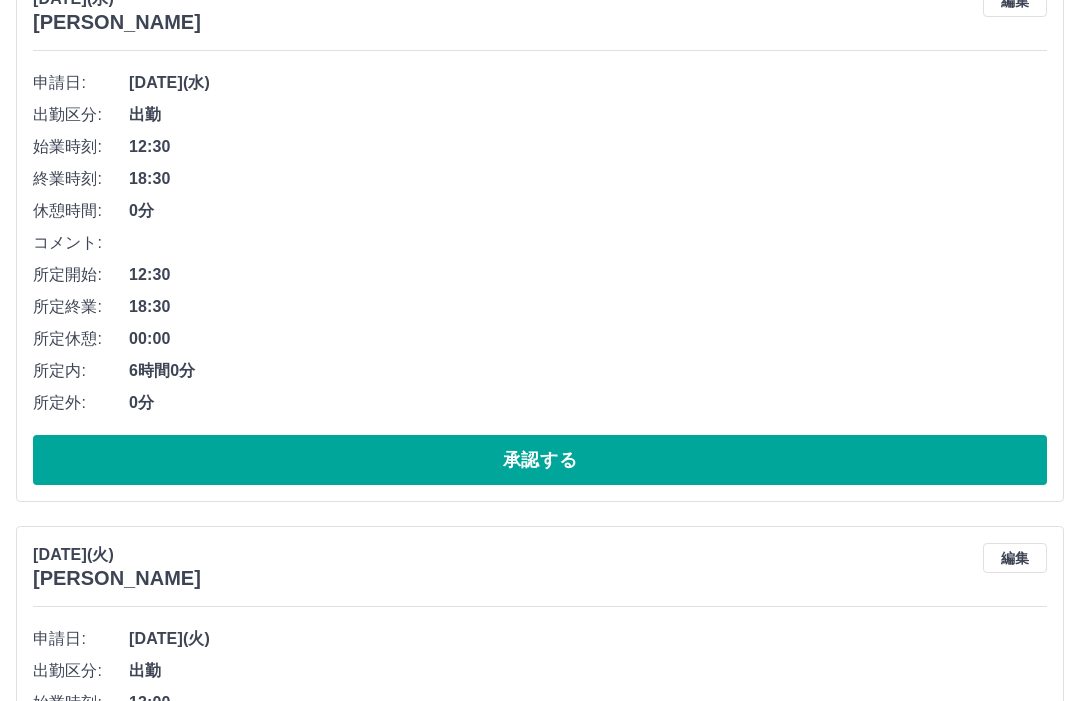 click on "承認する" at bounding box center [540, 460] 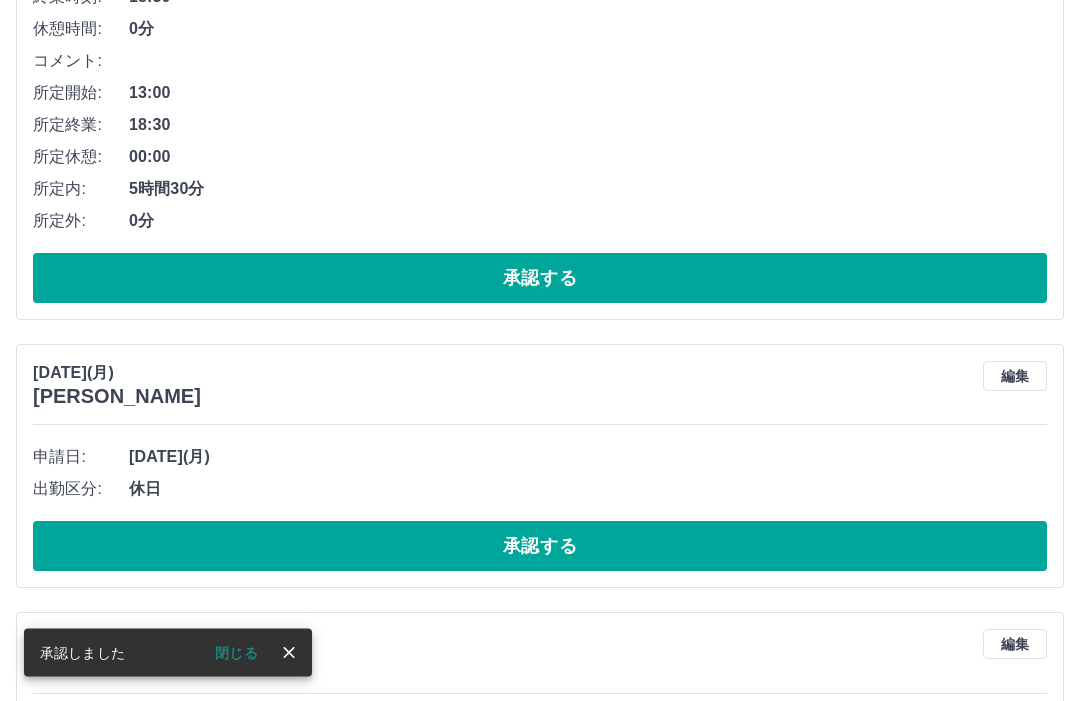 scroll, scrollTop: 482, scrollLeft: 0, axis: vertical 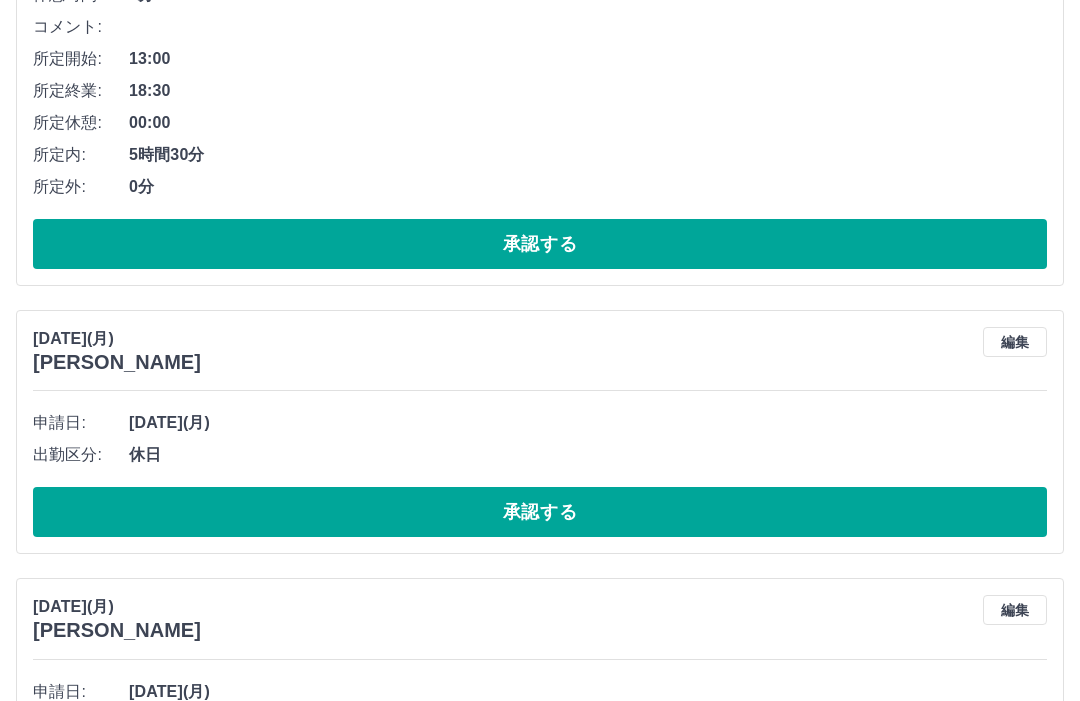 click on "承認する" at bounding box center (540, 512) 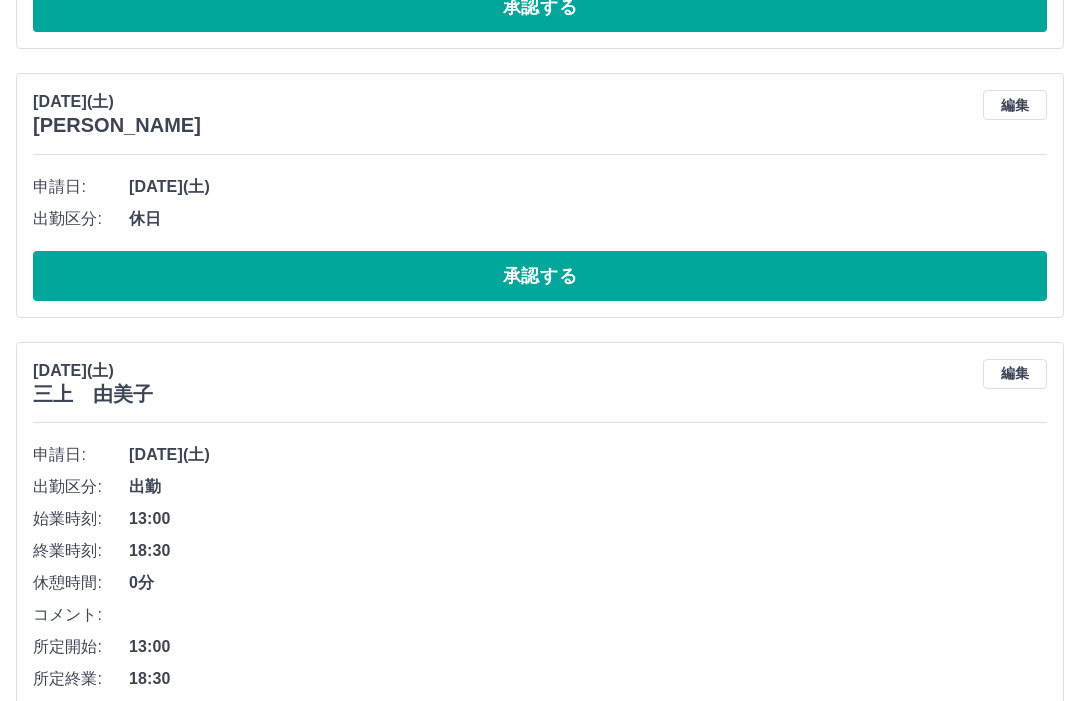 scroll, scrollTop: 1275, scrollLeft: 0, axis: vertical 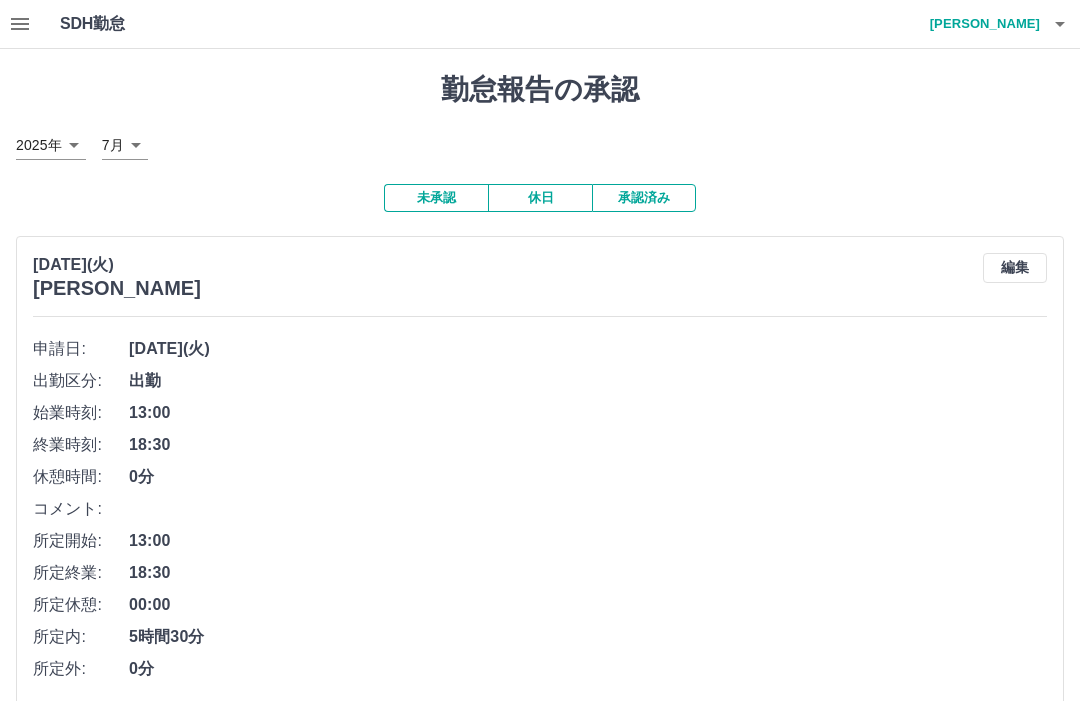 click 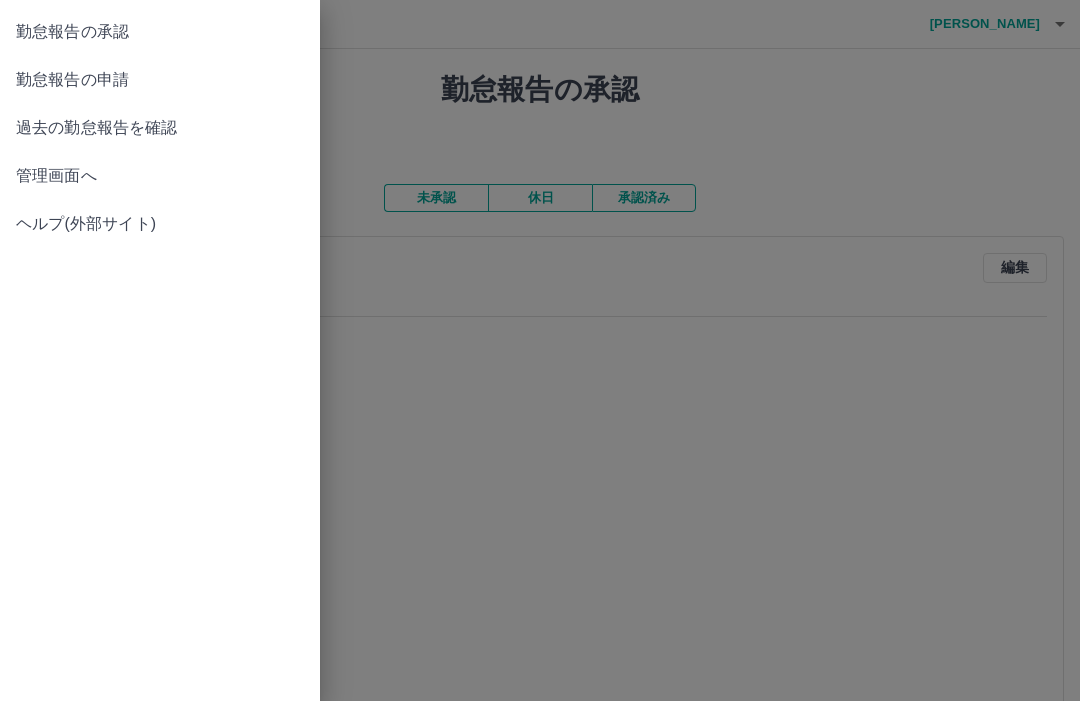 click on "勤怠報告の申請" at bounding box center (160, 80) 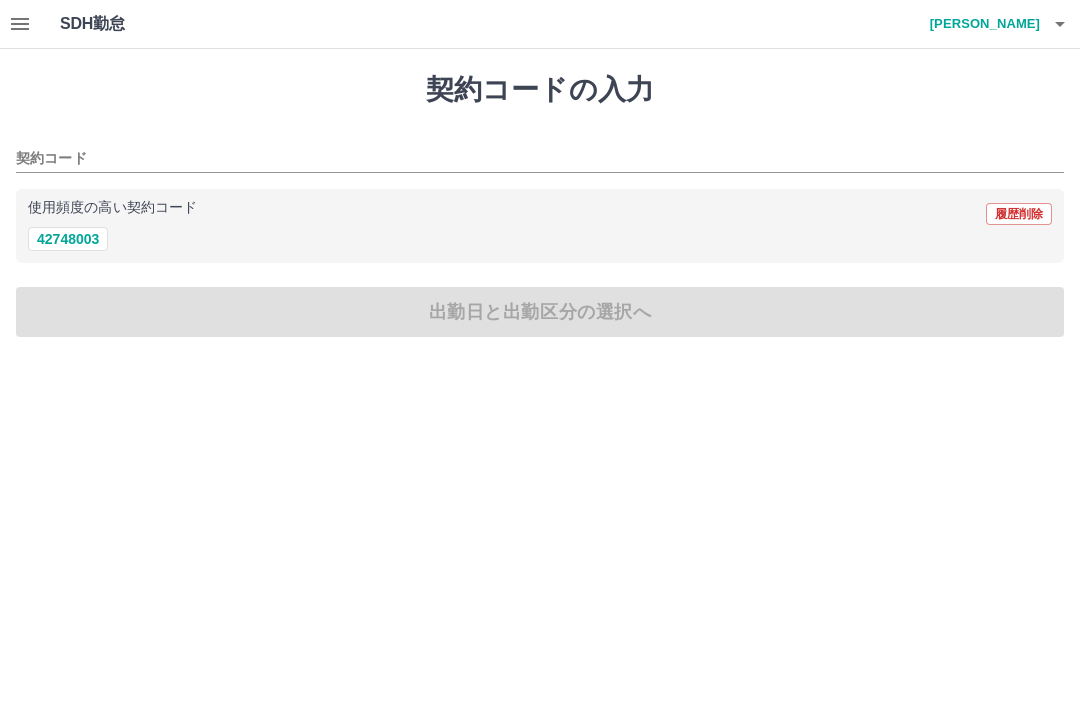 click on "42748003" at bounding box center (68, 239) 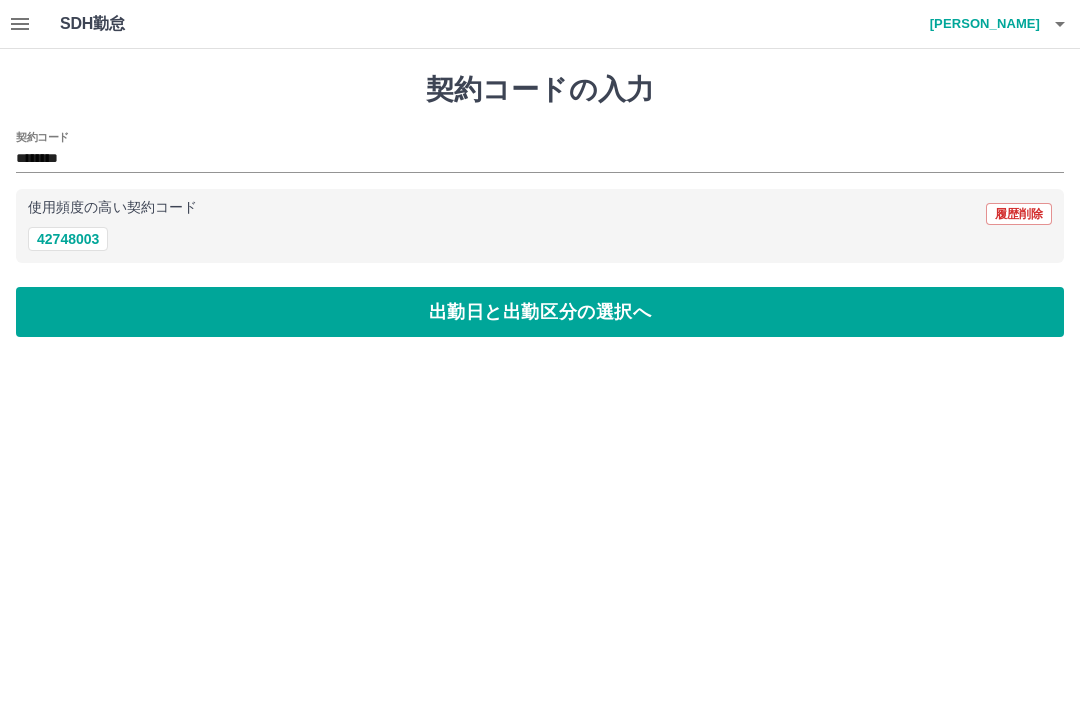 click on "出勤日と出勤区分の選択へ" at bounding box center (540, 312) 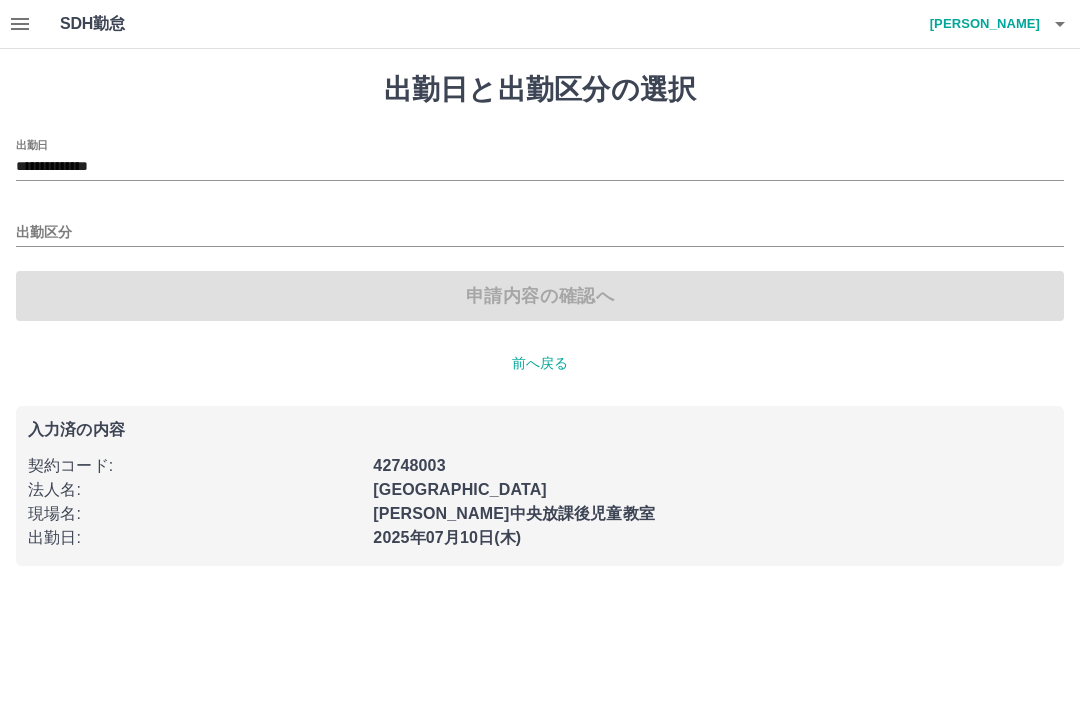 click on "**********" at bounding box center [540, 167] 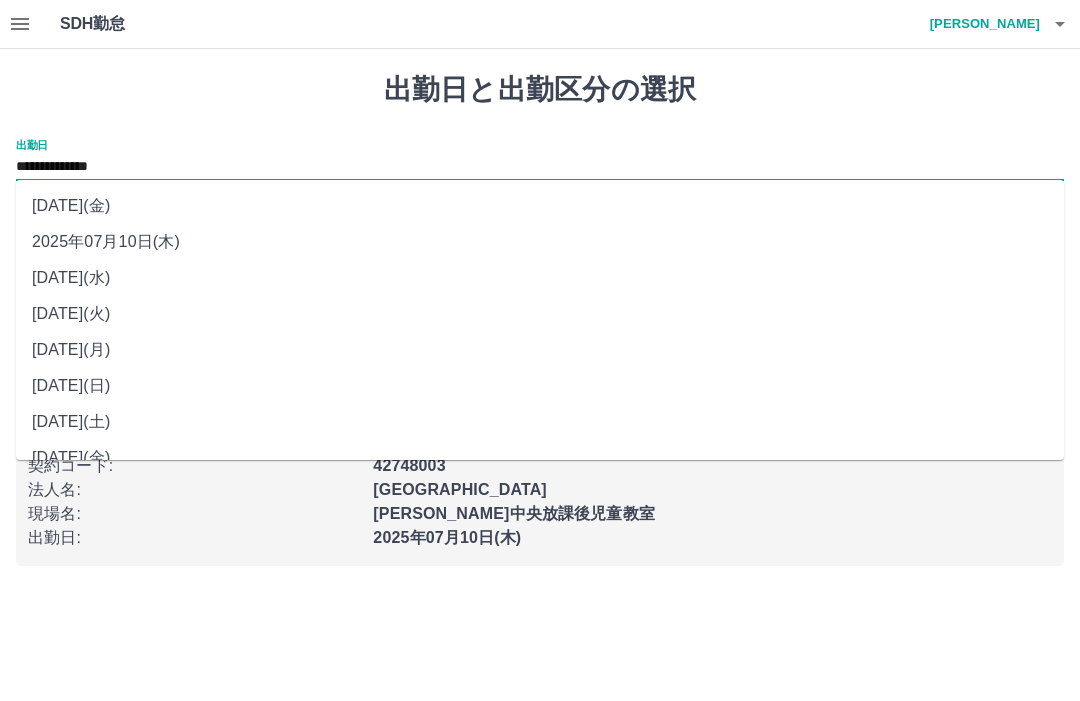 click on "[DATE](水)" at bounding box center [540, 278] 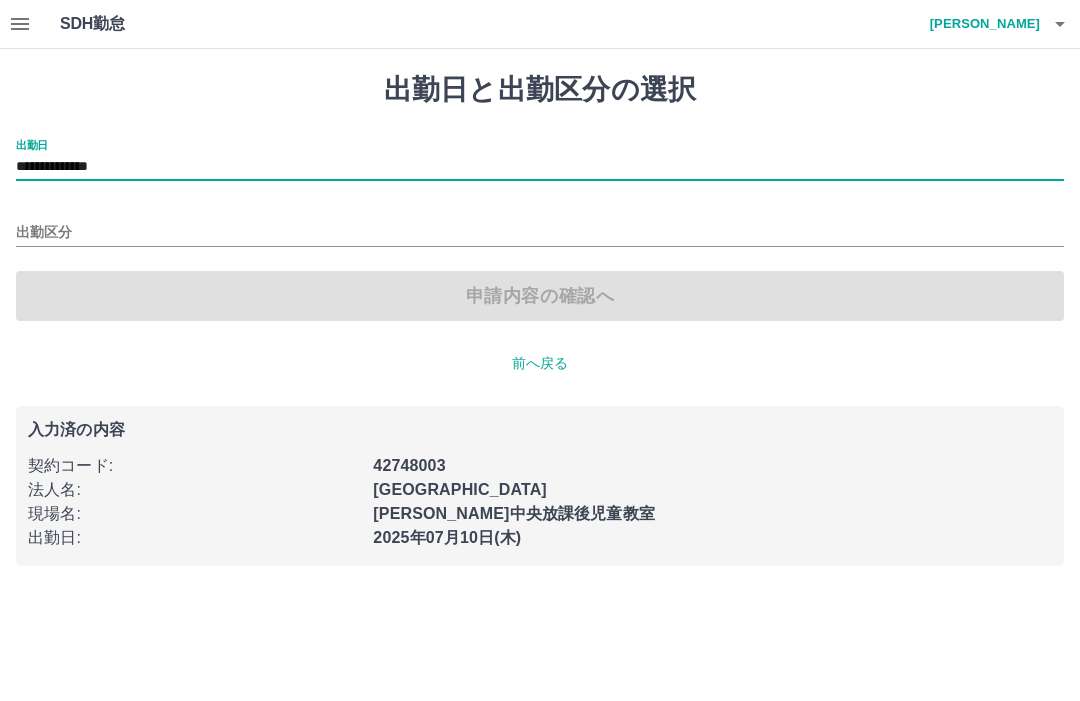 click on "出勤区分" at bounding box center [540, 233] 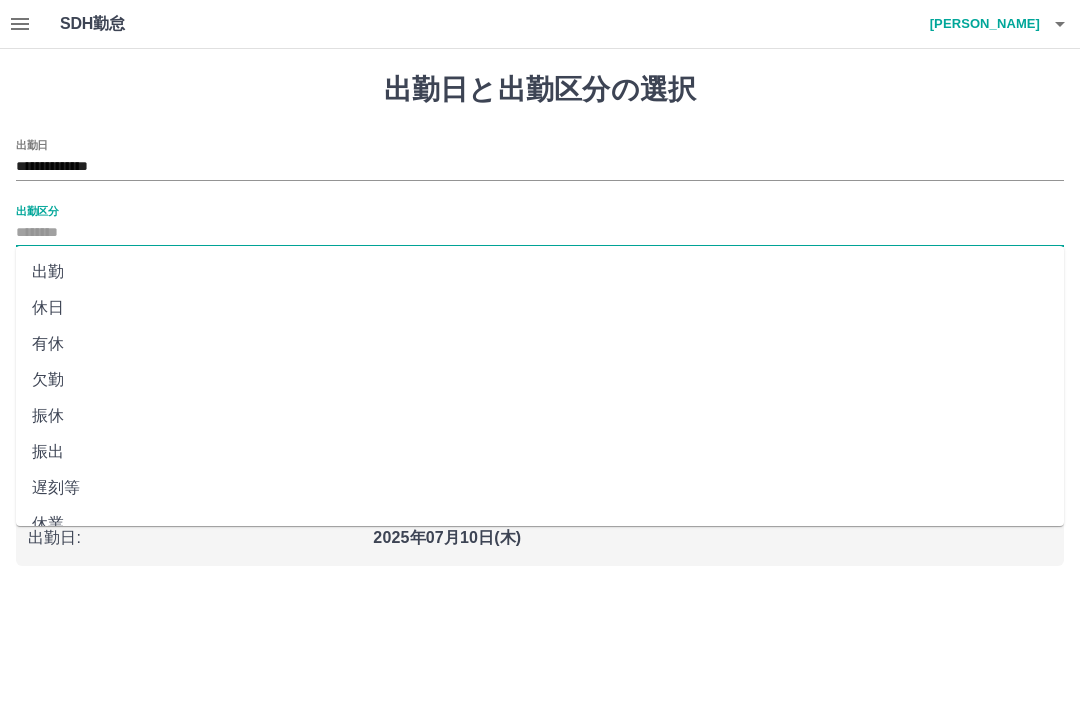 click on "出勤" at bounding box center [540, 272] 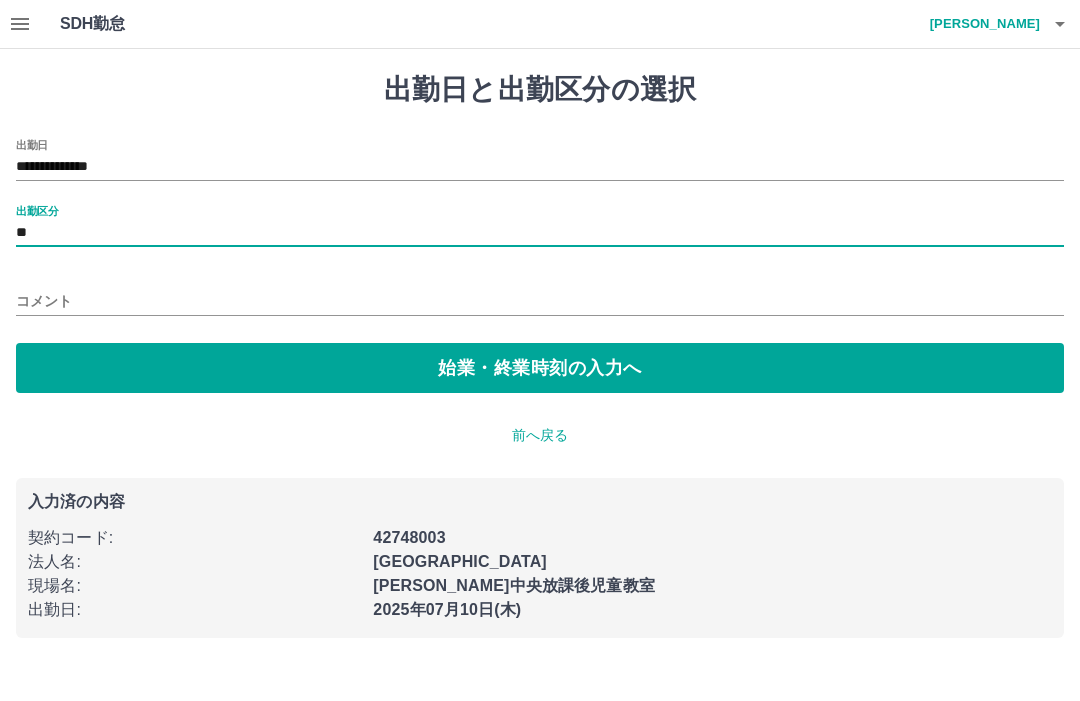 click on "始業・終業時刻の入力へ" at bounding box center [540, 368] 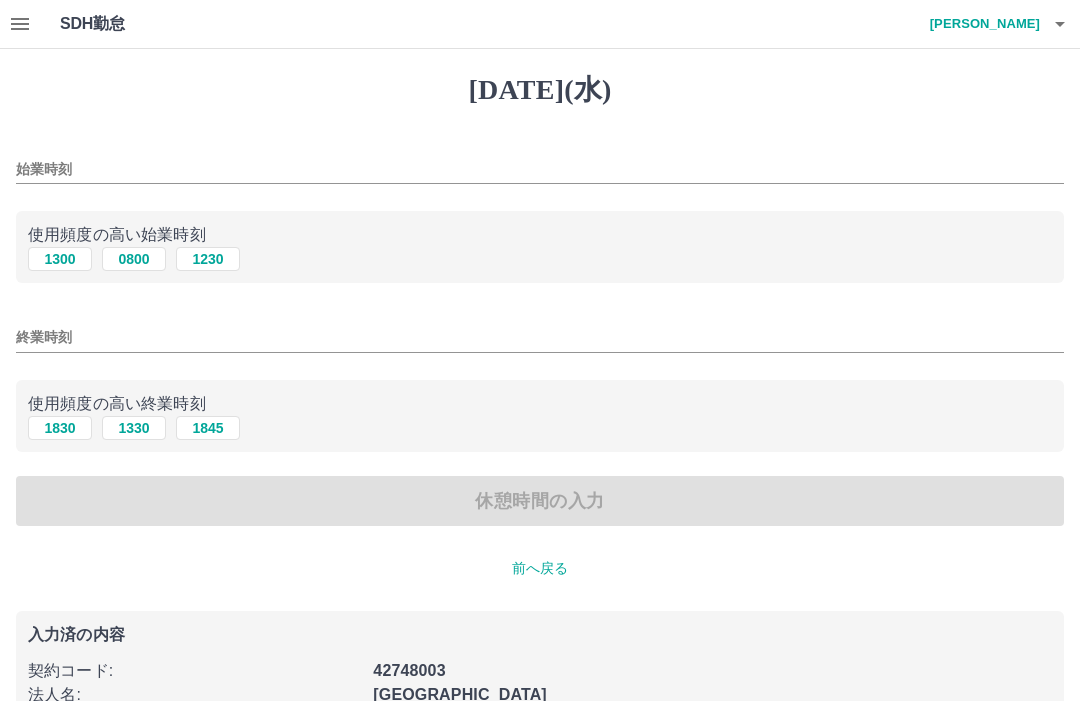click on "1230" at bounding box center (208, 259) 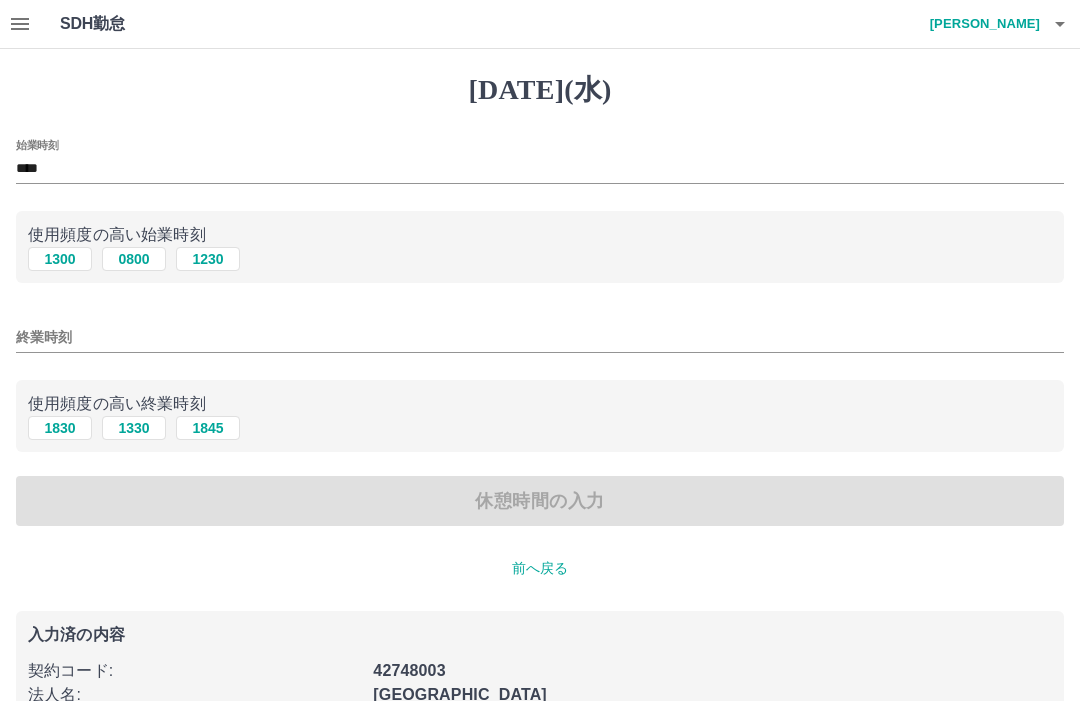 click on "1830" at bounding box center (60, 428) 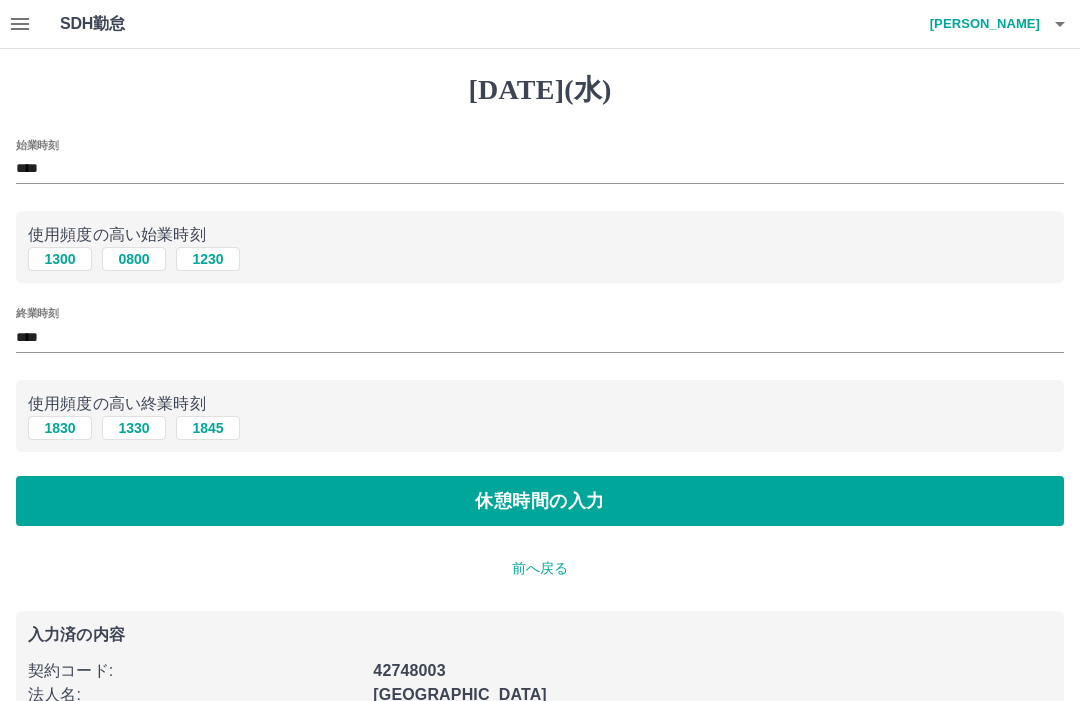 click on "休憩時間の入力" at bounding box center (540, 501) 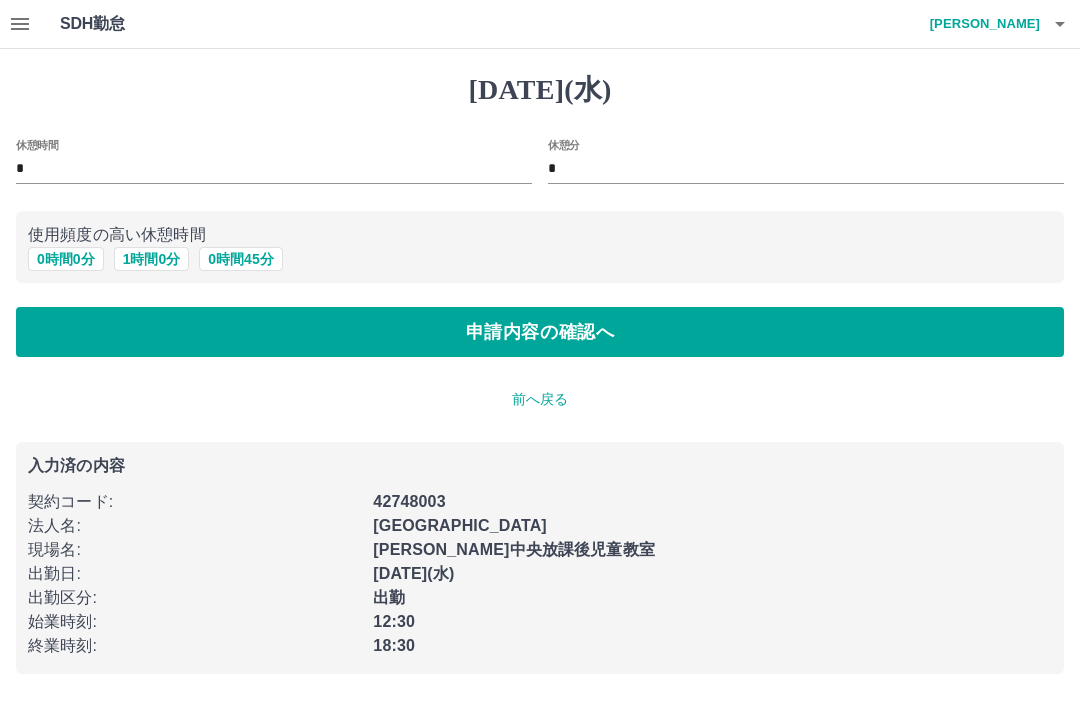 click on "申請内容の確認へ" at bounding box center [540, 332] 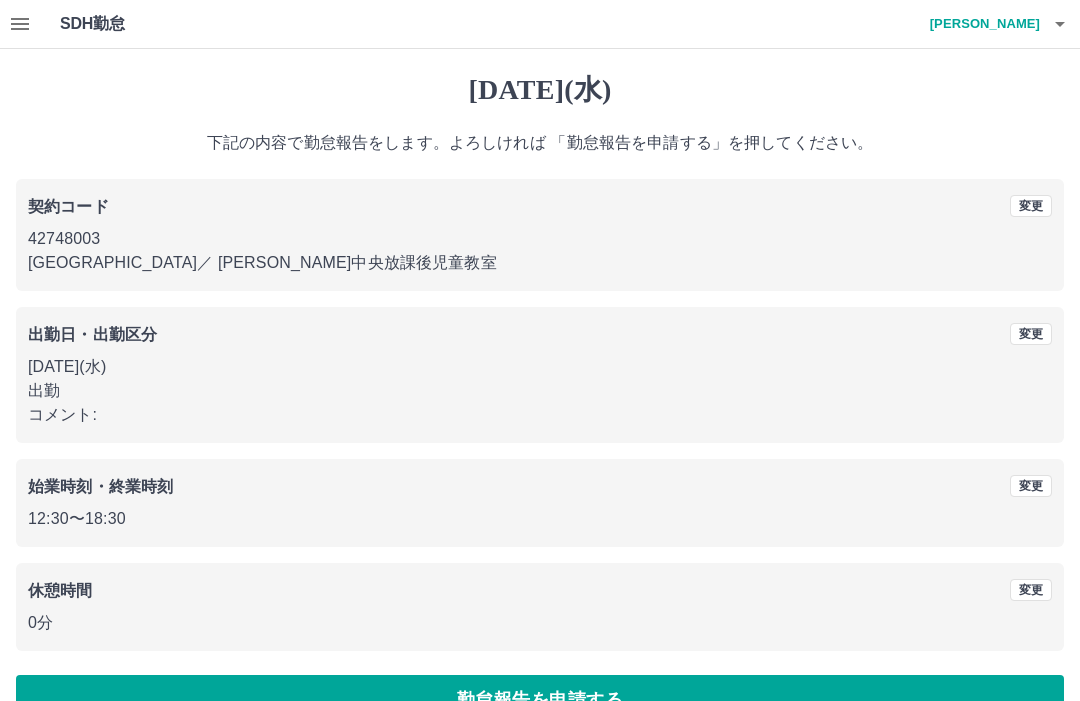 scroll, scrollTop: 47, scrollLeft: 0, axis: vertical 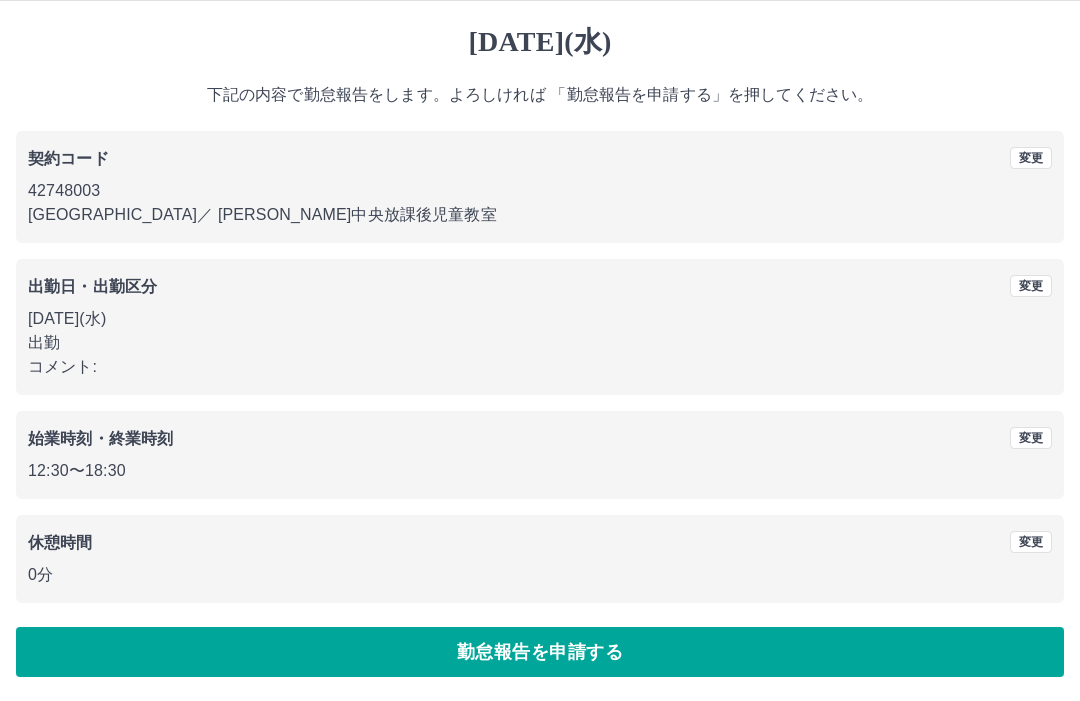 click on "勤怠報告を申請する" at bounding box center (540, 653) 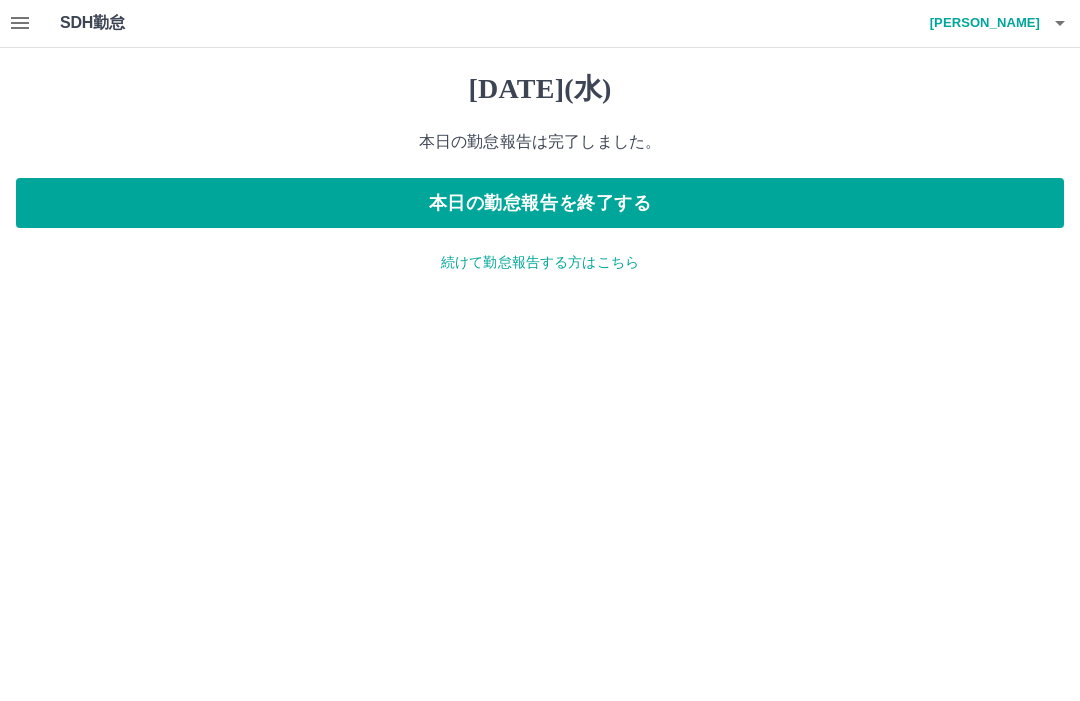 scroll, scrollTop: 0, scrollLeft: 0, axis: both 